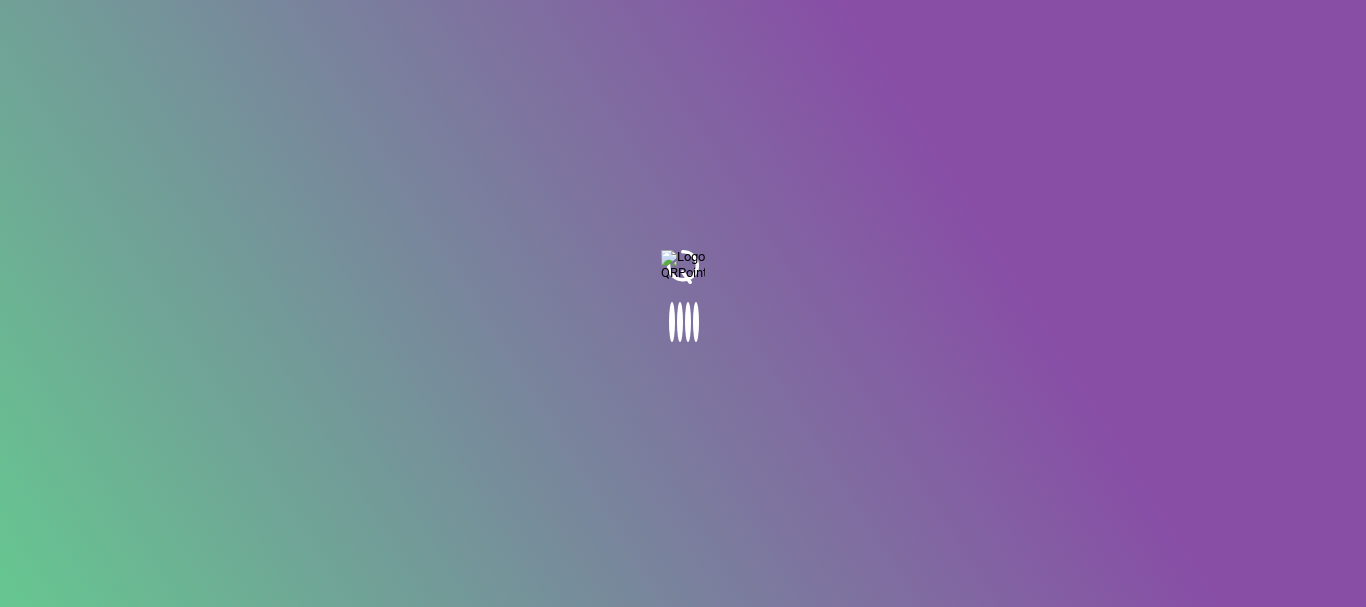 scroll, scrollTop: 0, scrollLeft: 0, axis: both 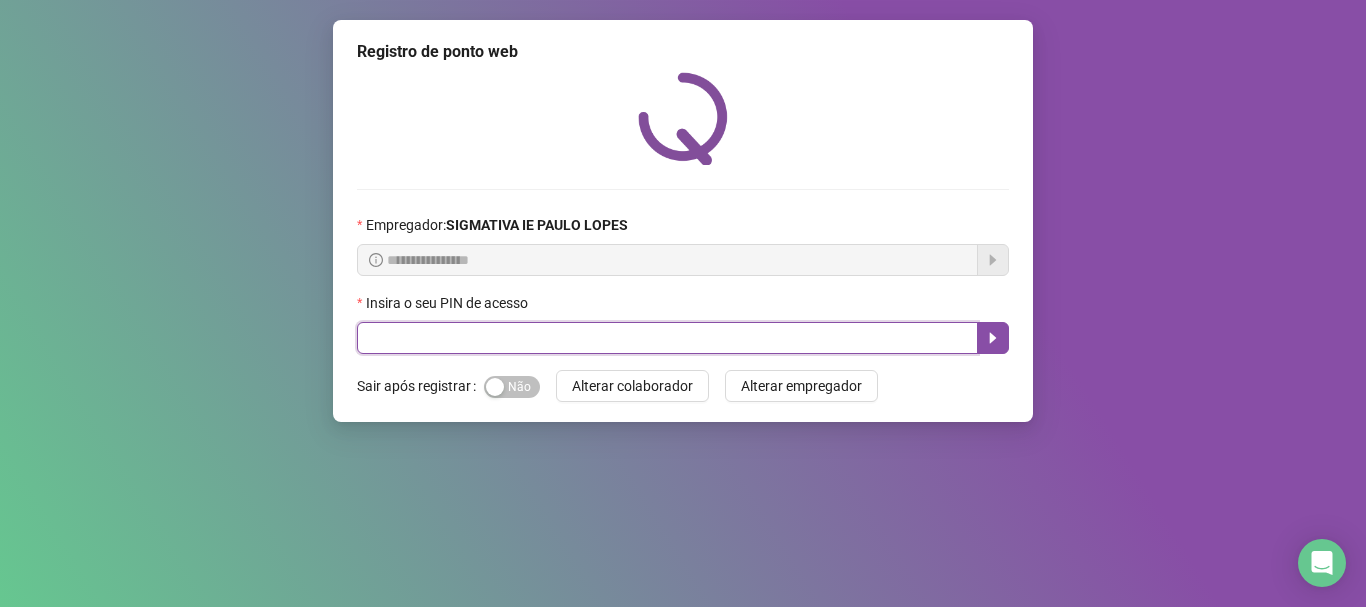 click at bounding box center (667, 338) 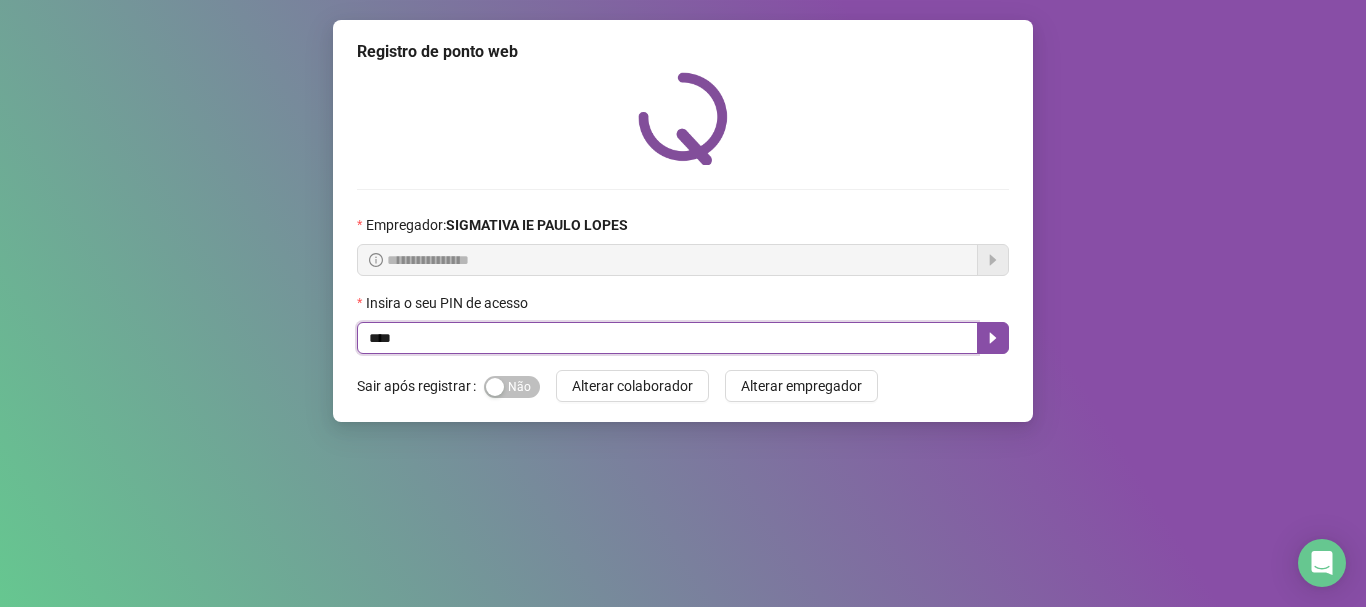 type on "*****" 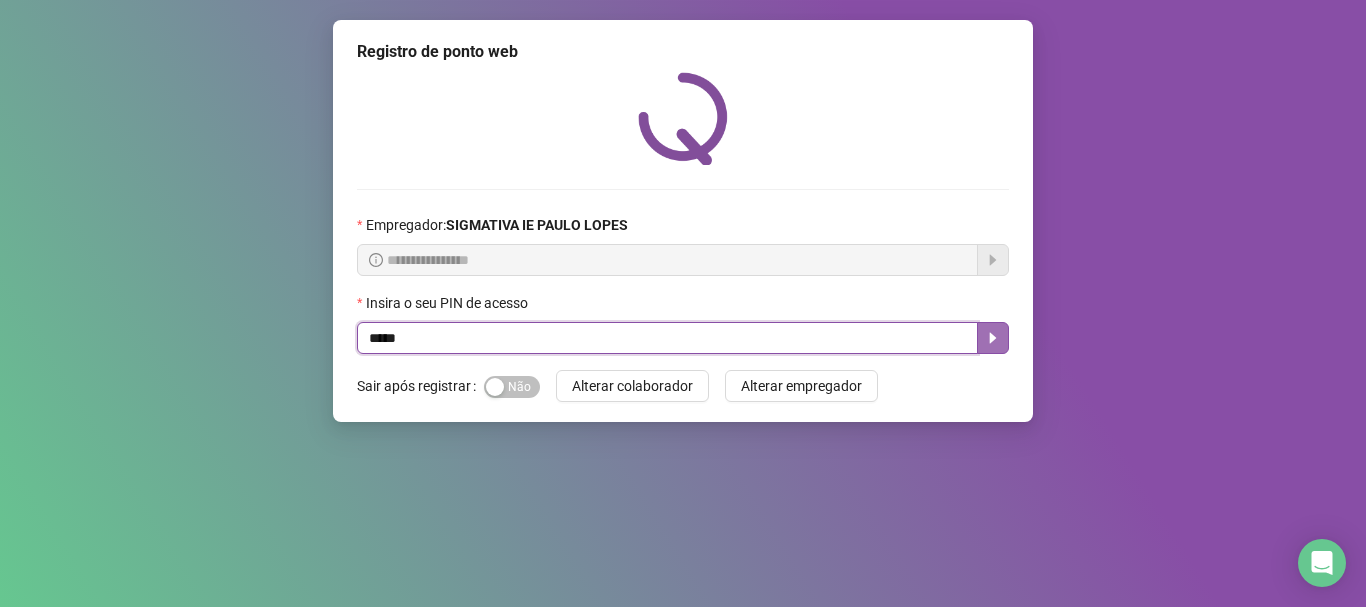 click at bounding box center [993, 338] 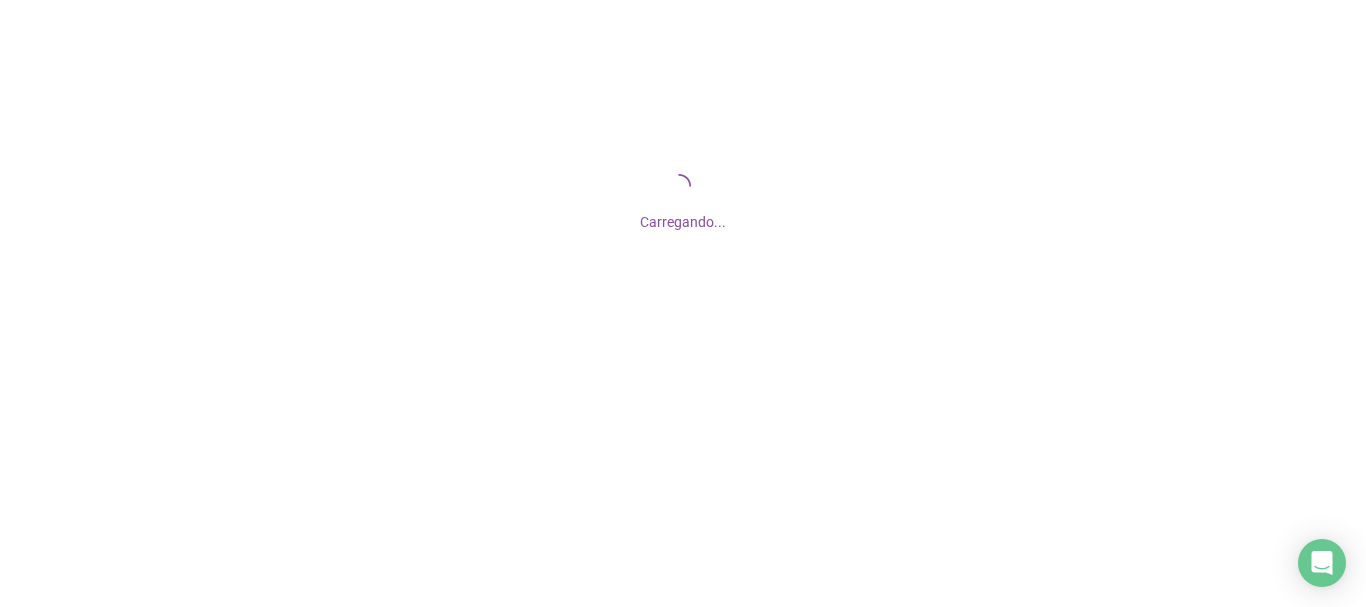 scroll, scrollTop: 0, scrollLeft: 0, axis: both 